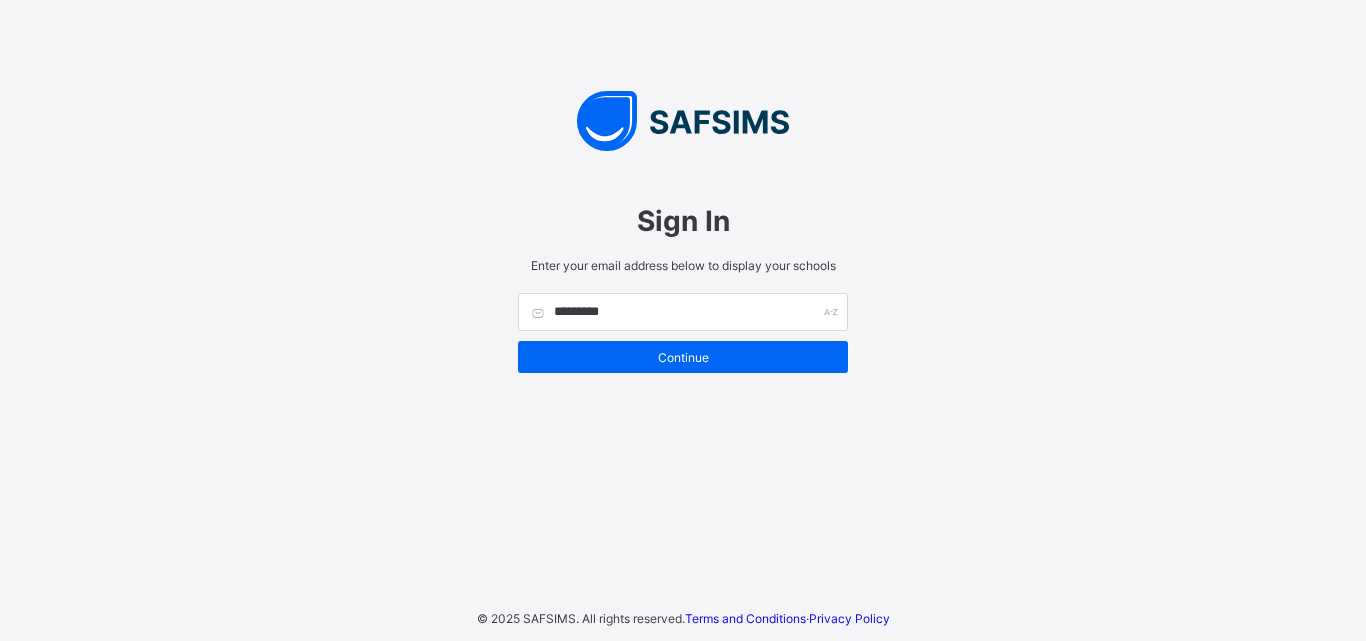 scroll, scrollTop: 0, scrollLeft: 0, axis: both 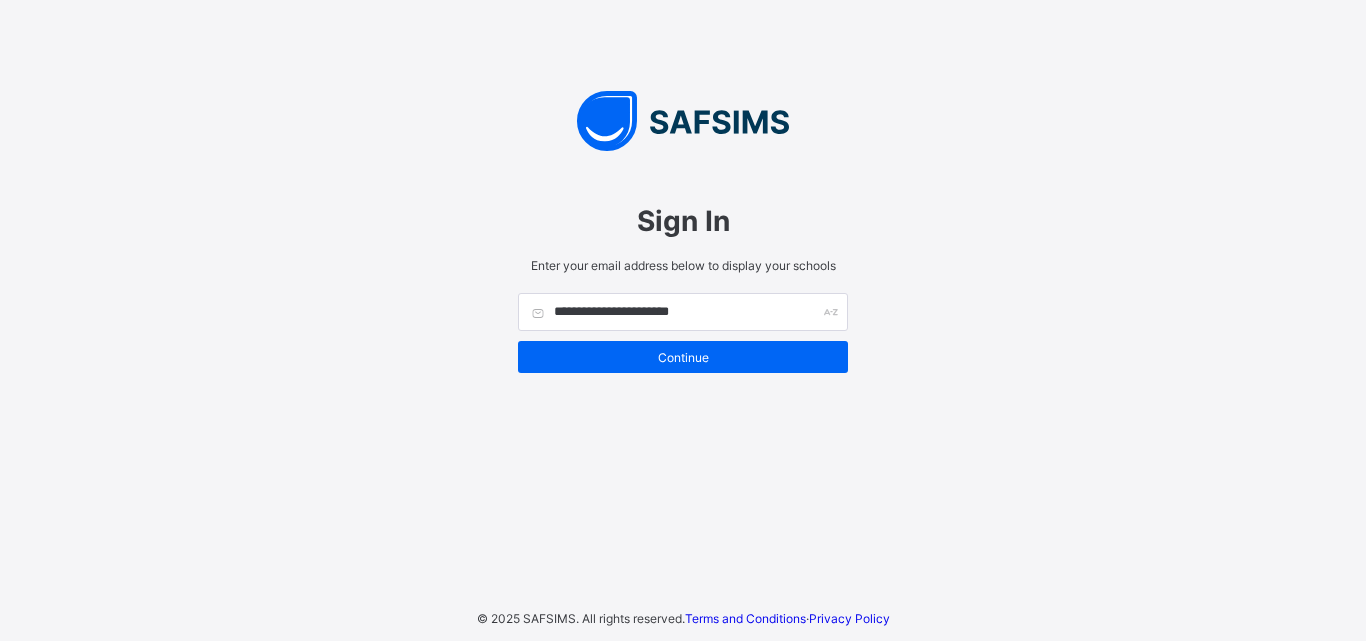 type on "**********" 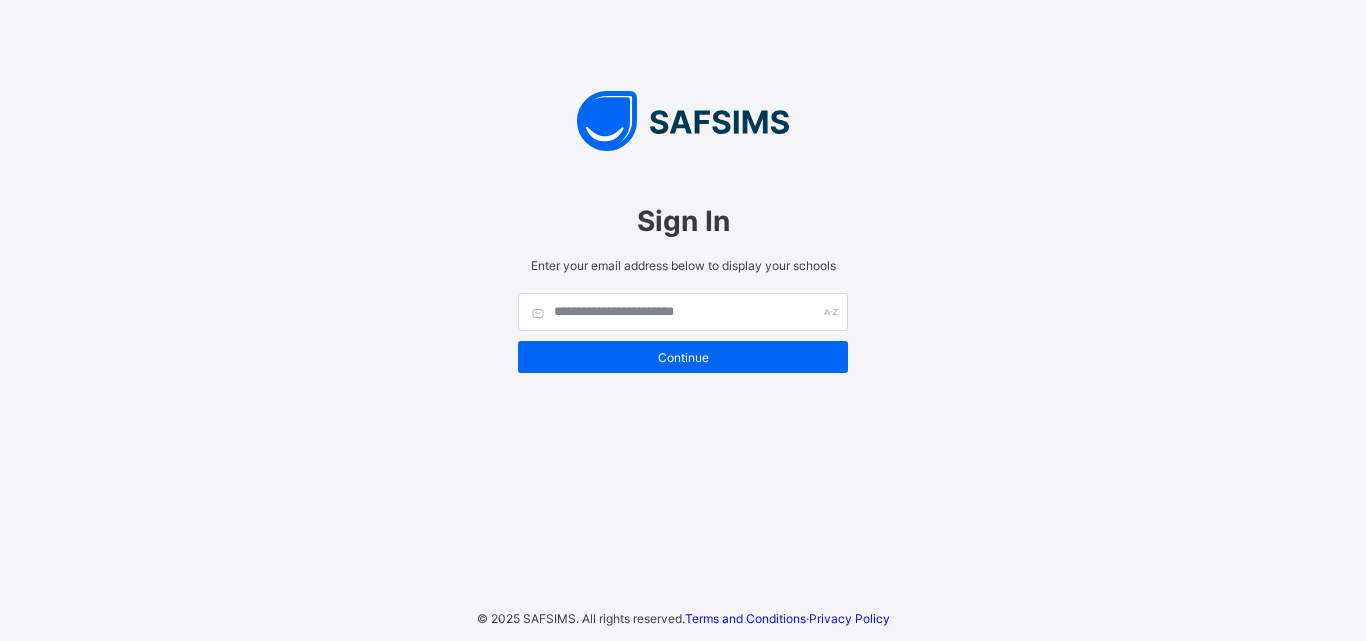scroll, scrollTop: 0, scrollLeft: 0, axis: both 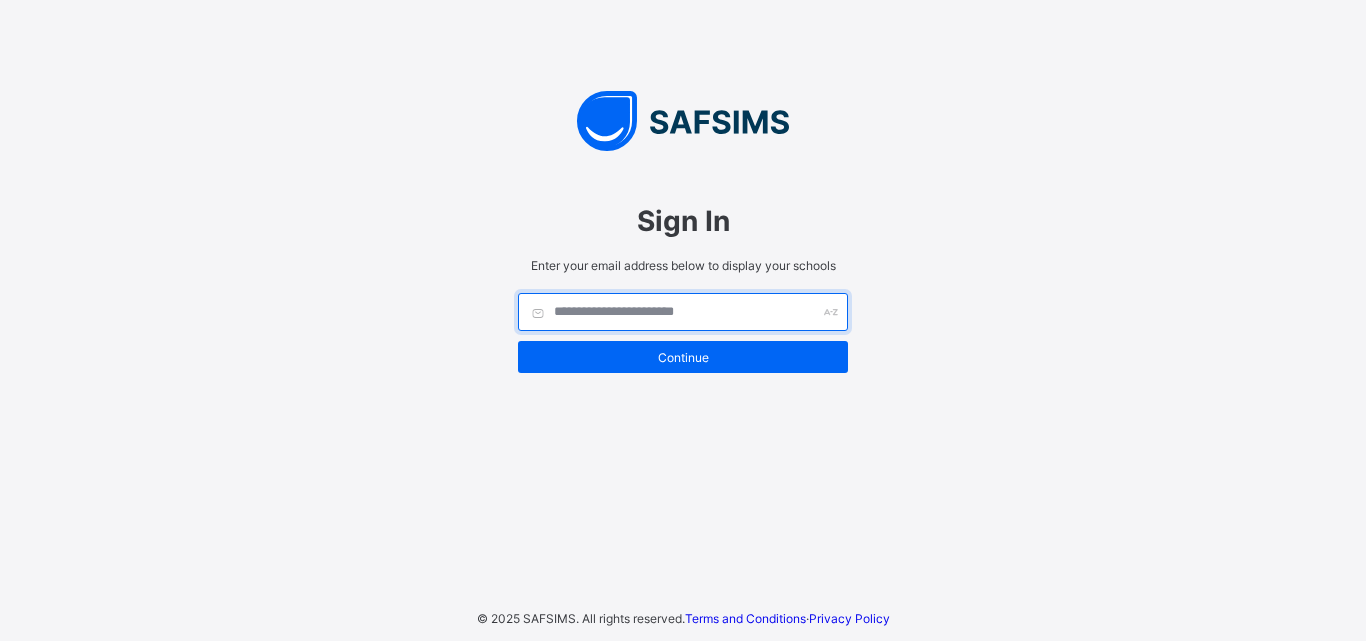click at bounding box center [683, 312] 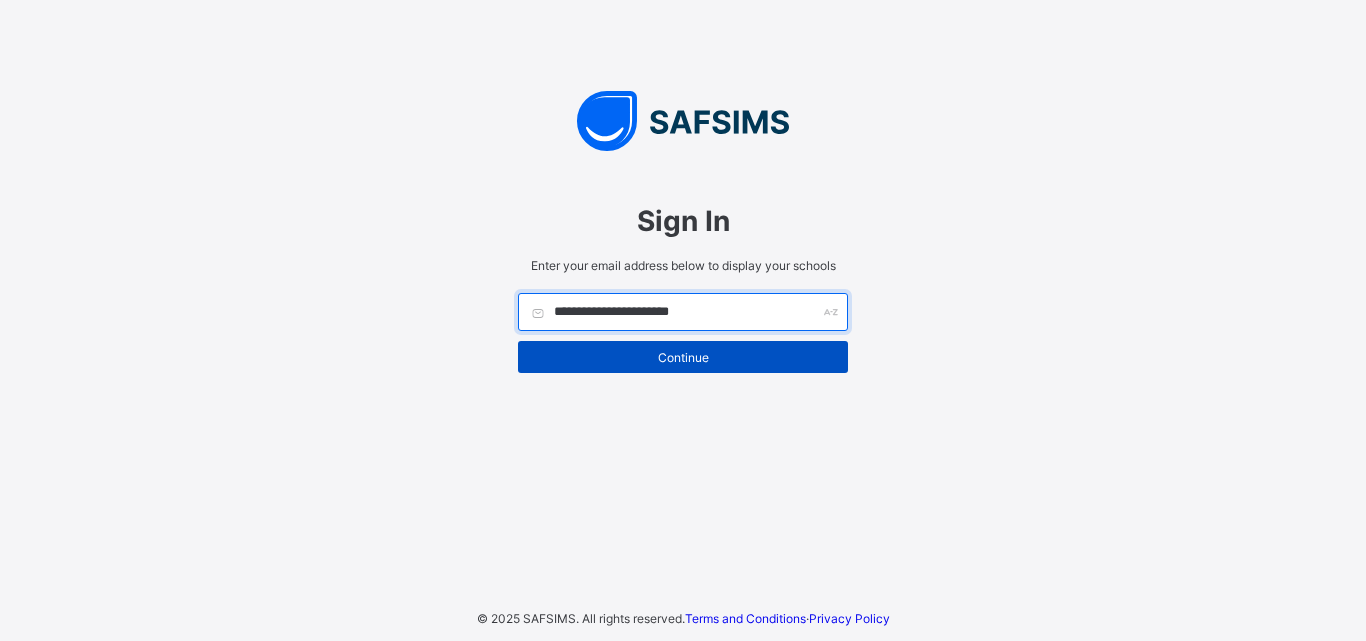 type on "**********" 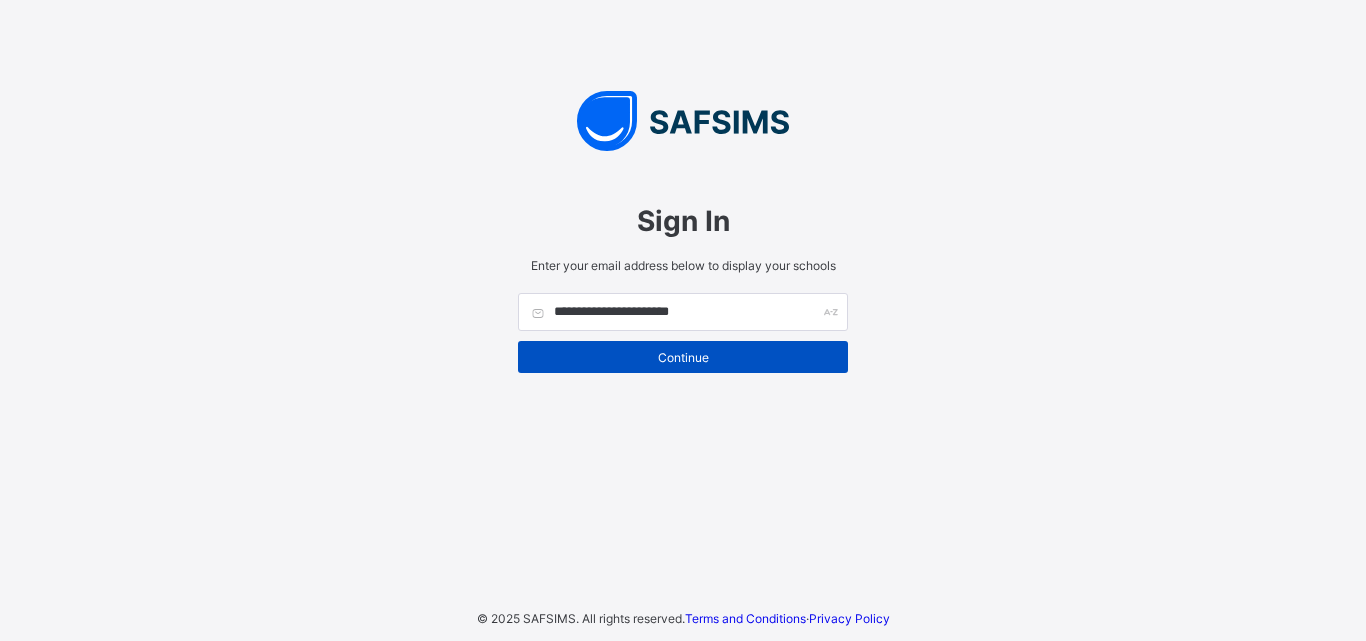 click on "Continue" at bounding box center (683, 357) 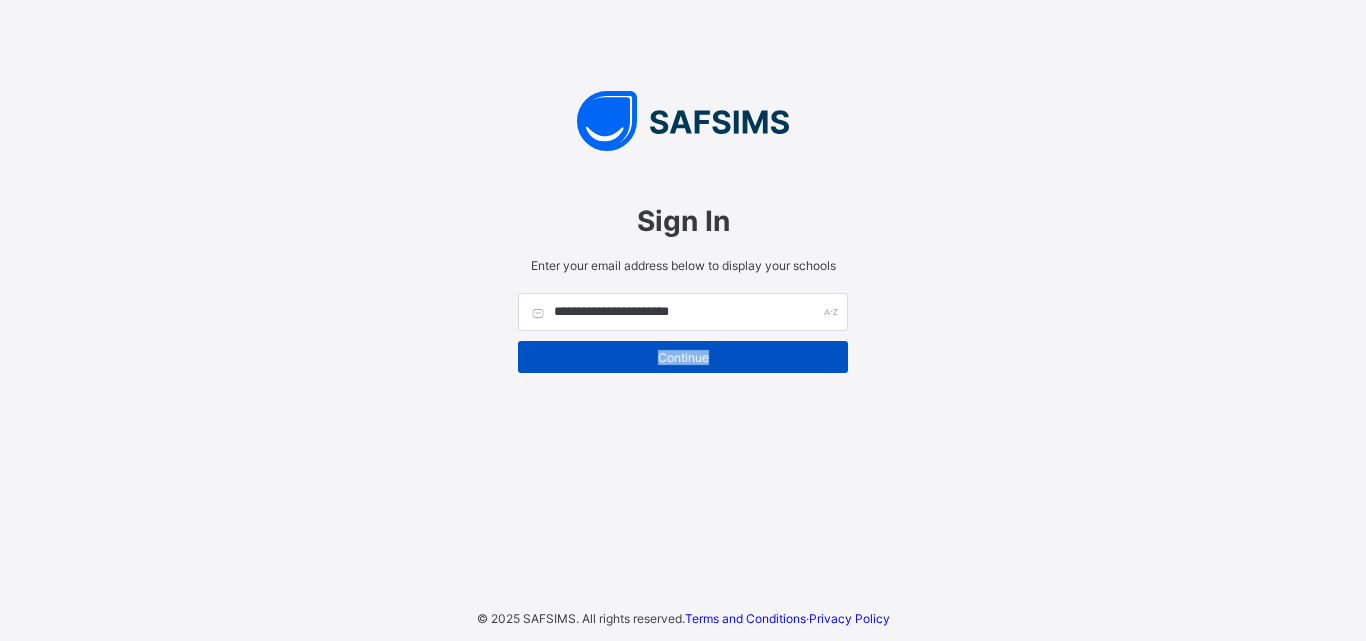 click on "Continue" at bounding box center [683, 357] 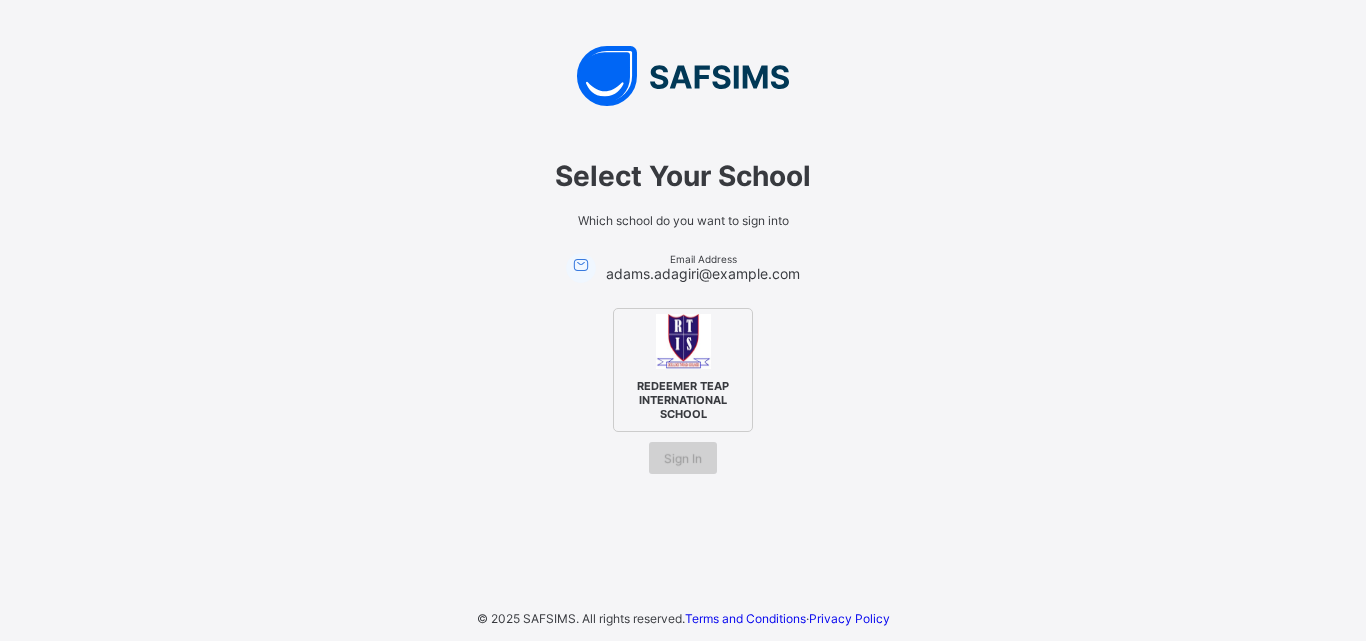 click on "Sign In" at bounding box center [683, 458] 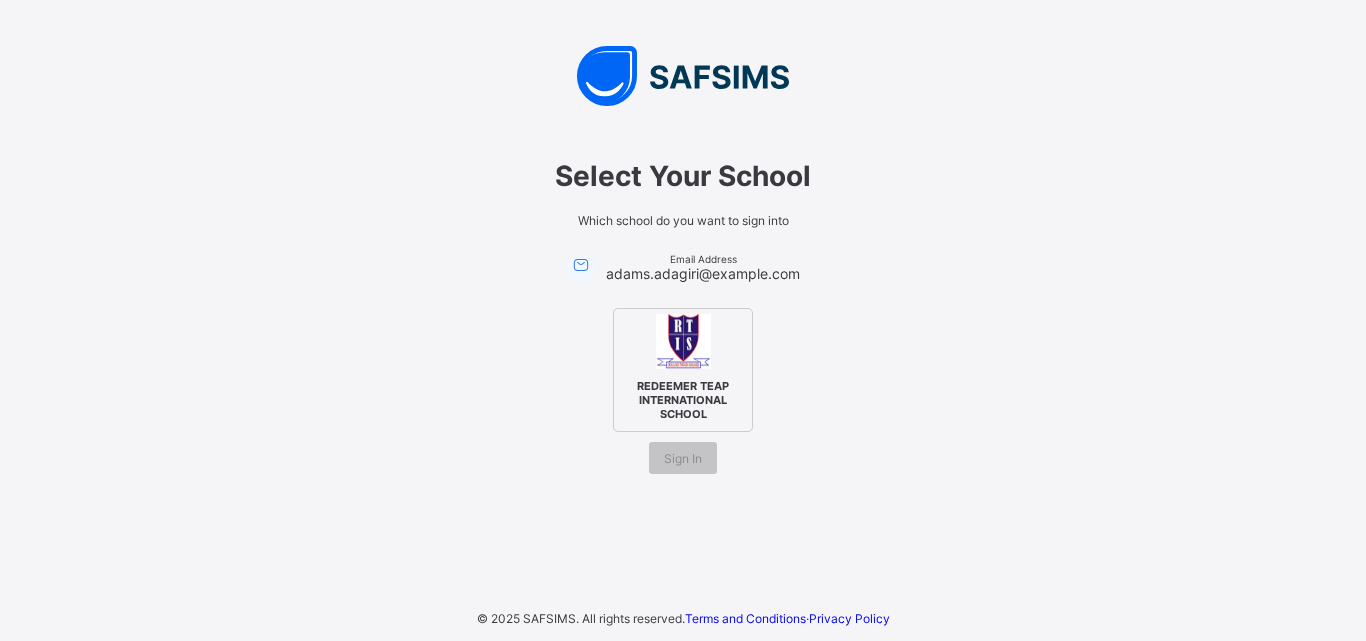 click on "REDEEMER TEAP INTERNATIONAL SCHOOL" at bounding box center (683, 400) 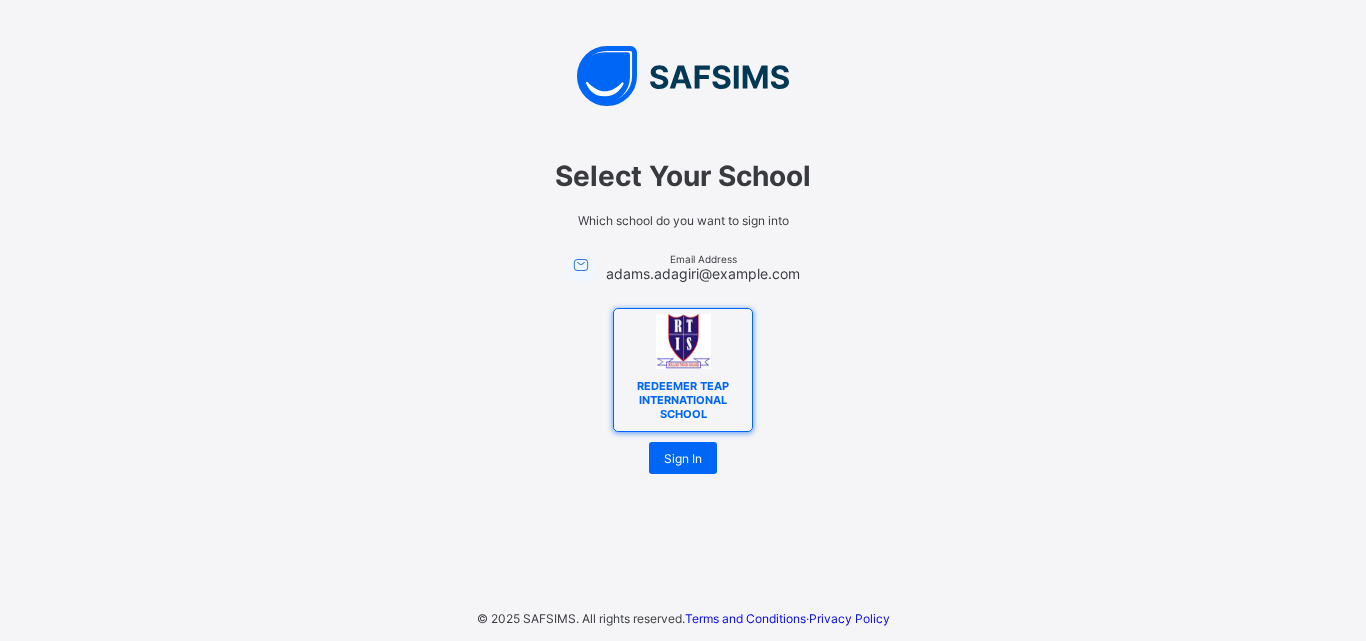 click at bounding box center [683, 341] 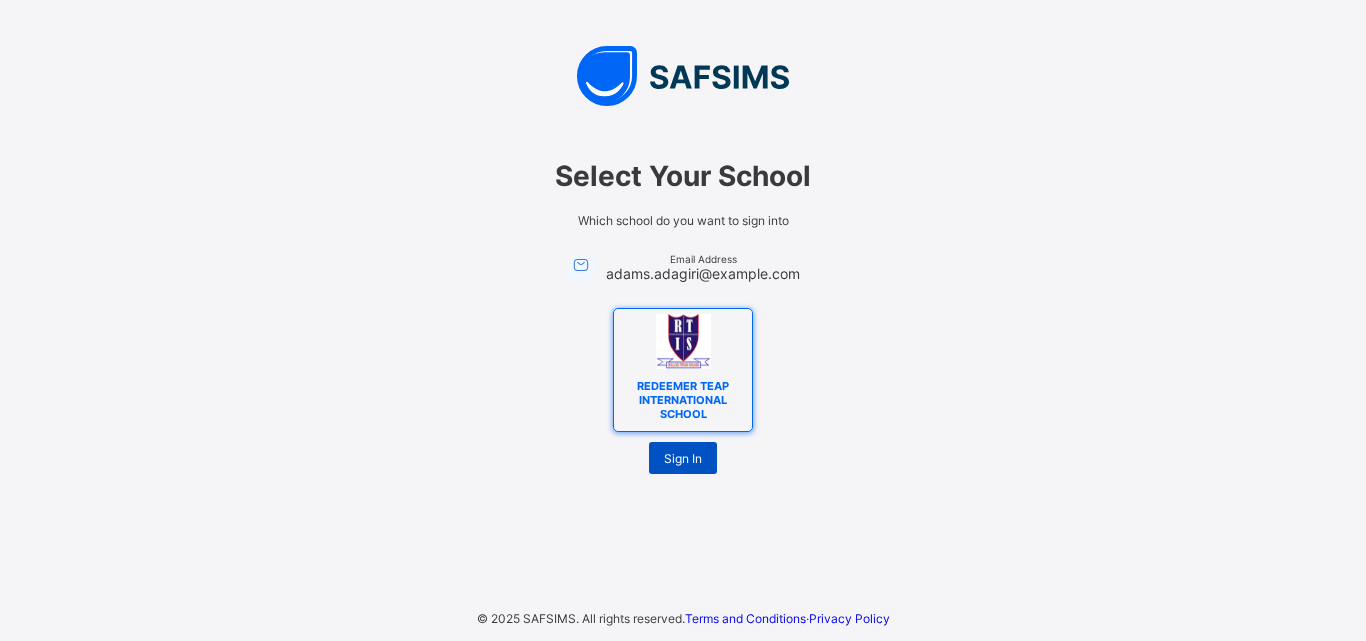 click on "Sign In" at bounding box center (683, 458) 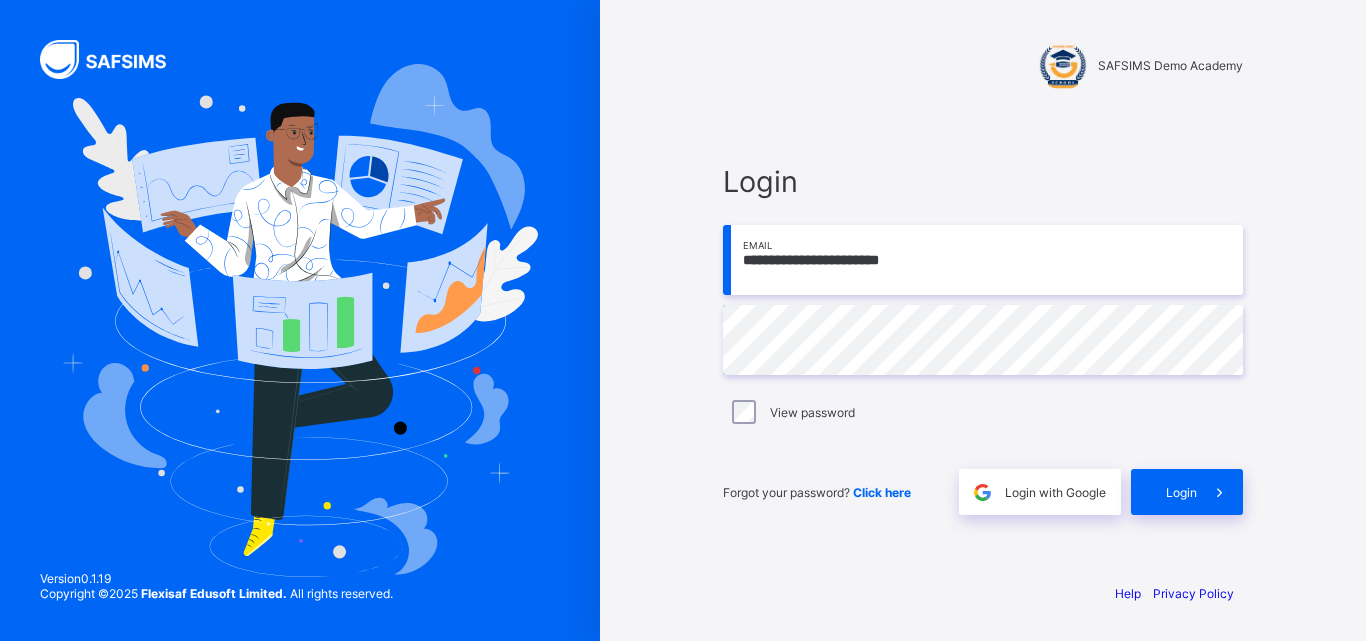 scroll, scrollTop: 0, scrollLeft: 0, axis: both 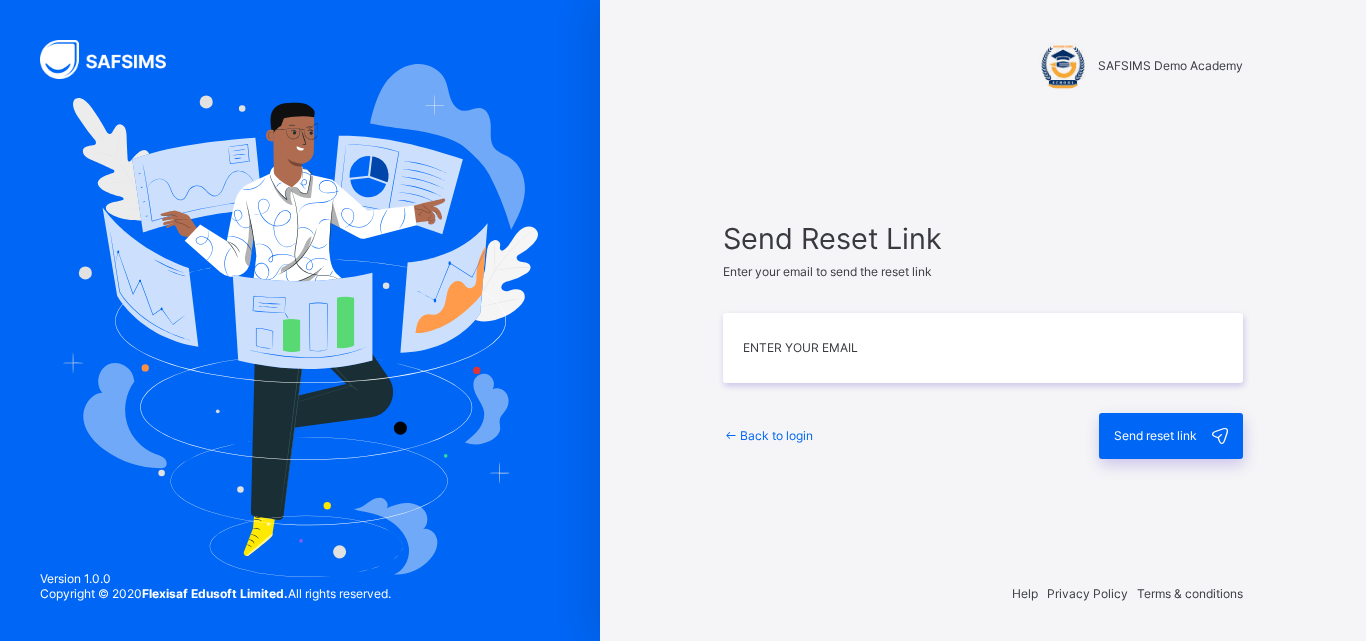 click on "Back to login" at bounding box center [776, 435] 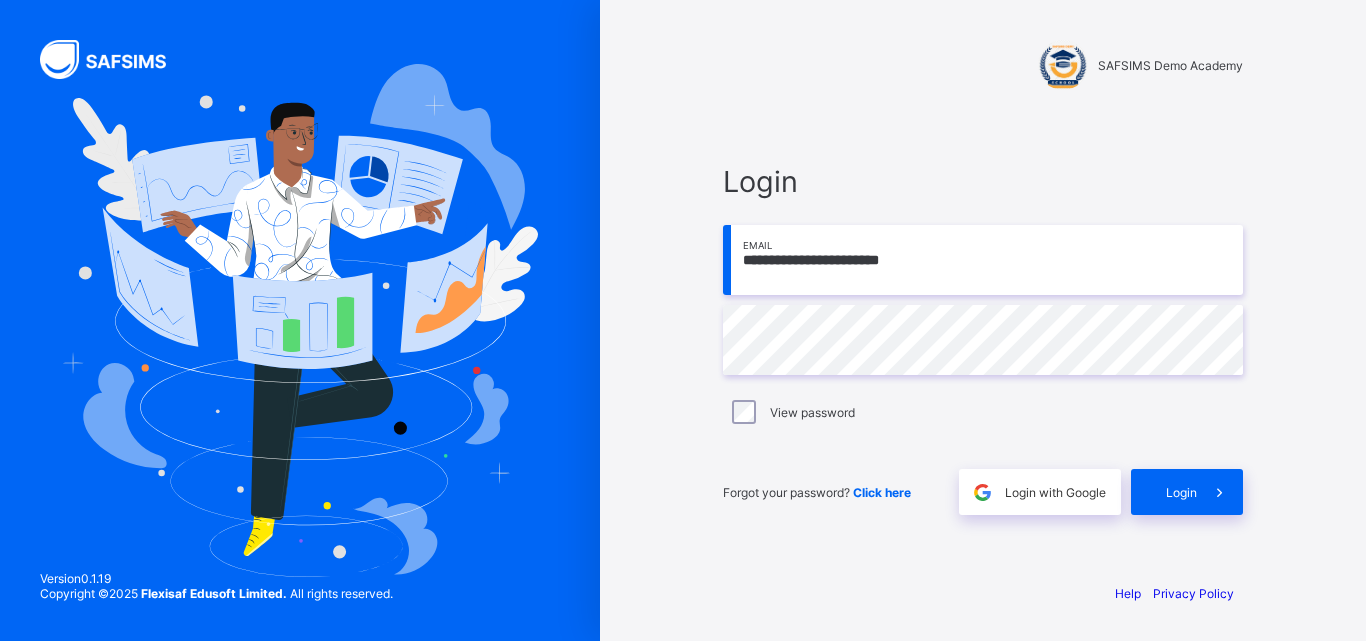 scroll, scrollTop: 0, scrollLeft: 0, axis: both 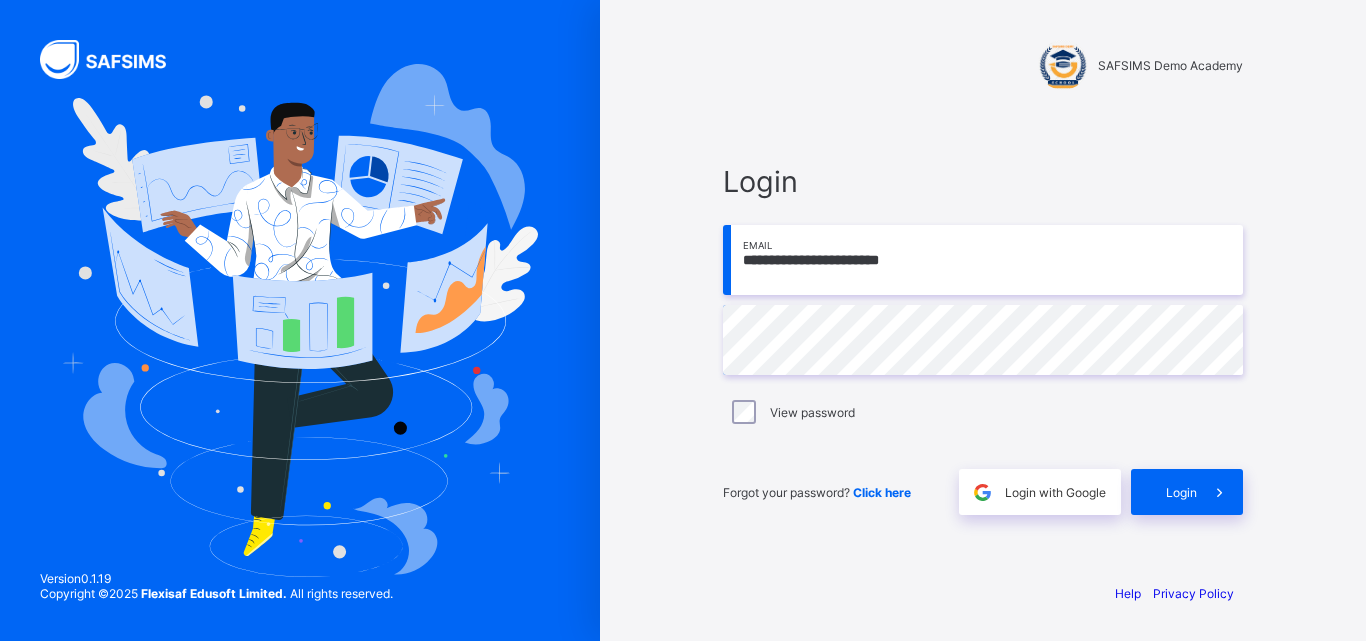 click on "Click here" at bounding box center (882, 492) 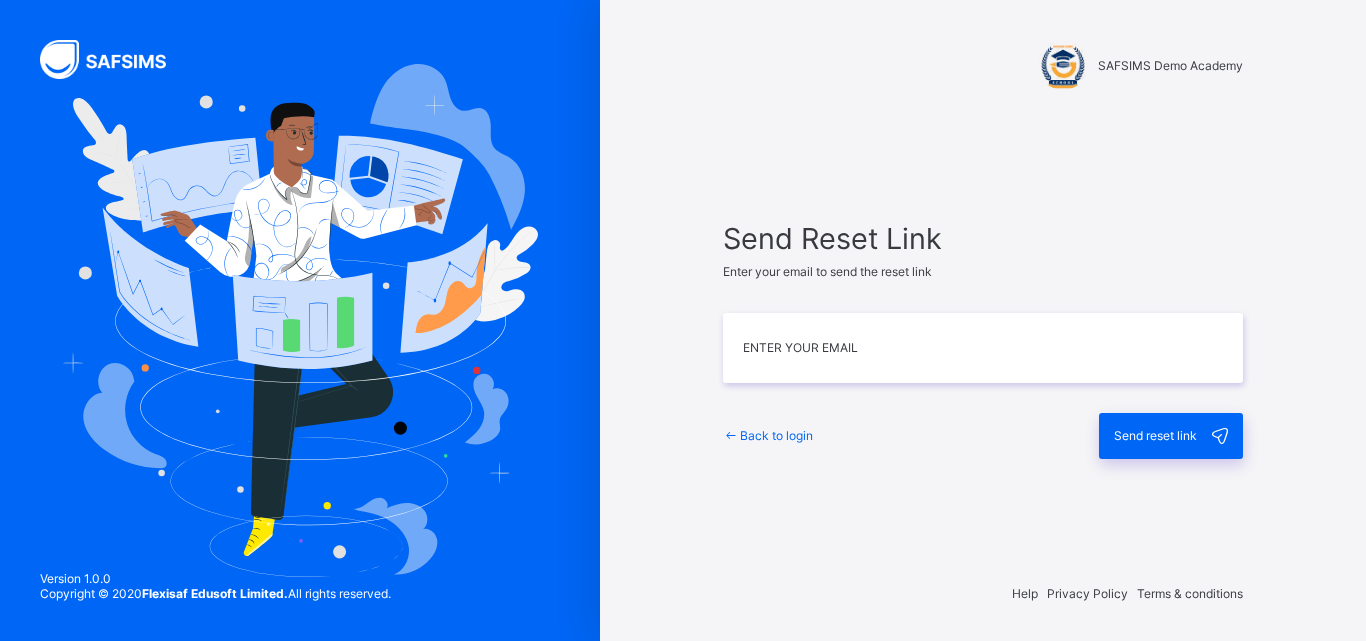 scroll, scrollTop: 0, scrollLeft: 0, axis: both 